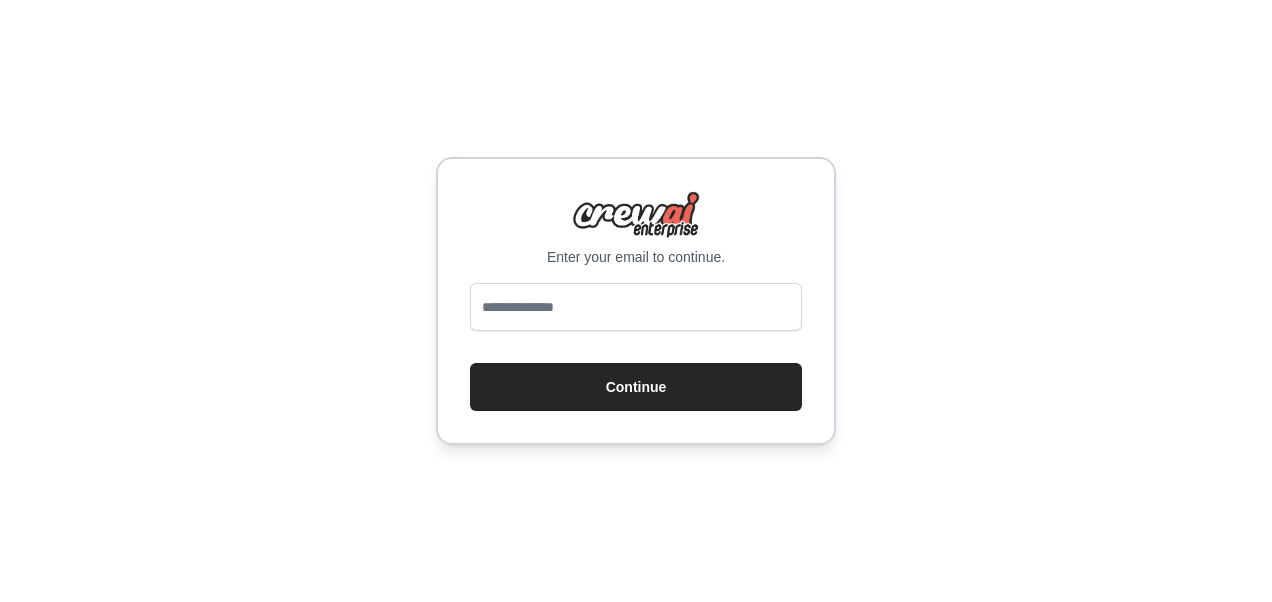 scroll, scrollTop: 0, scrollLeft: 0, axis: both 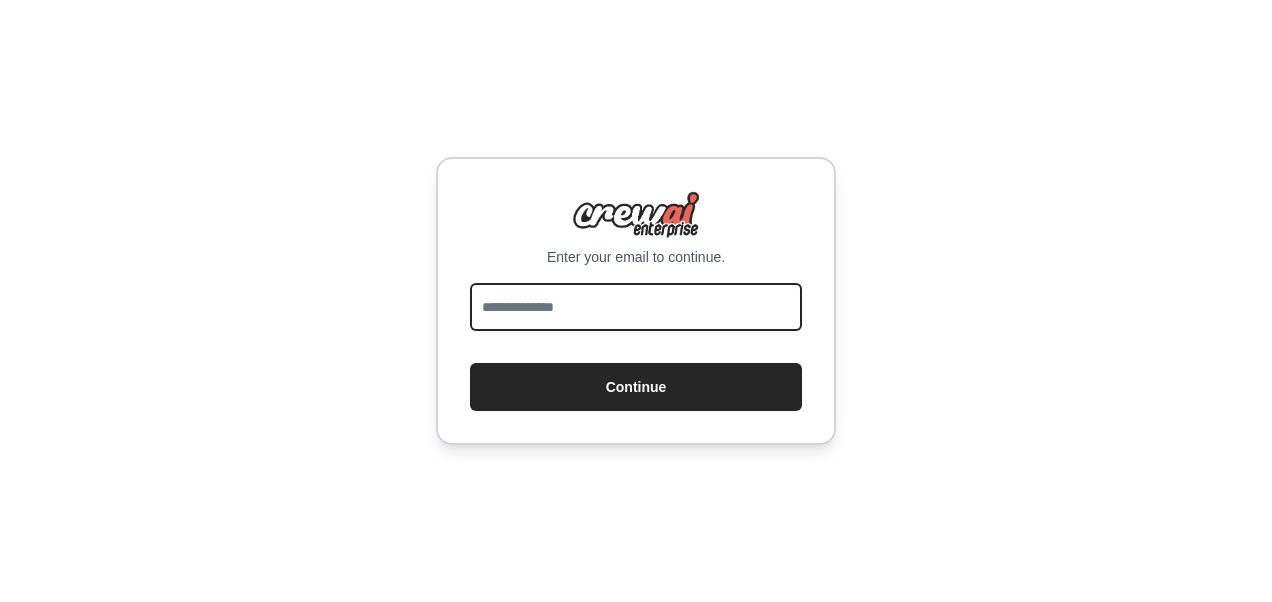 click at bounding box center (636, 307) 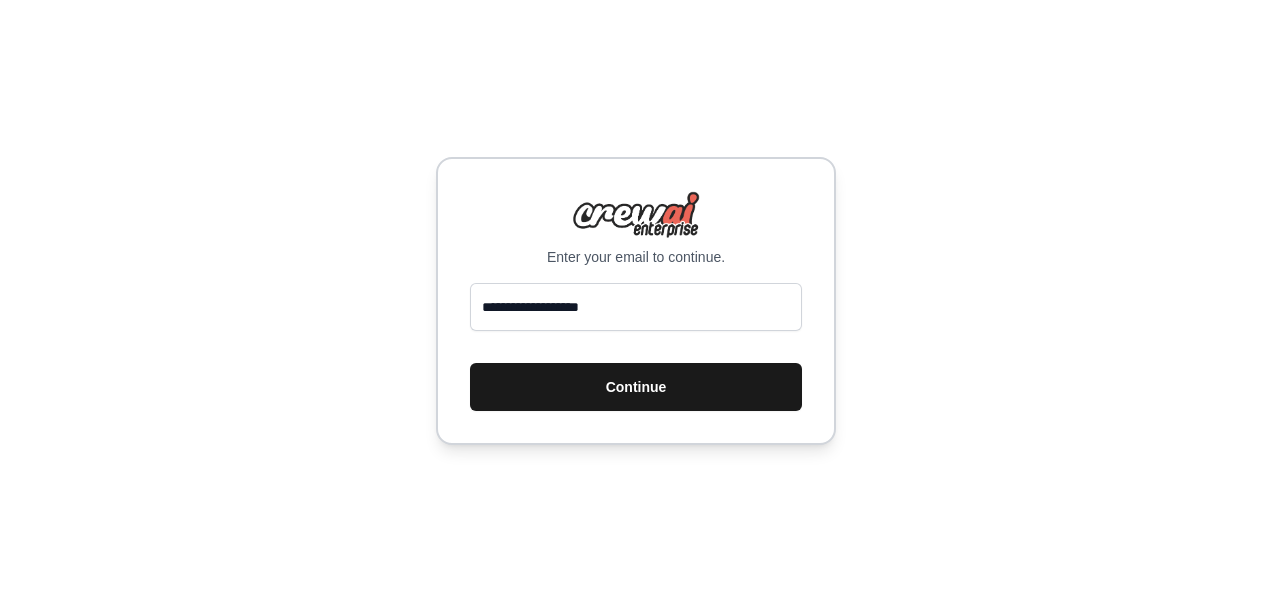 click on "Continue" at bounding box center (636, 387) 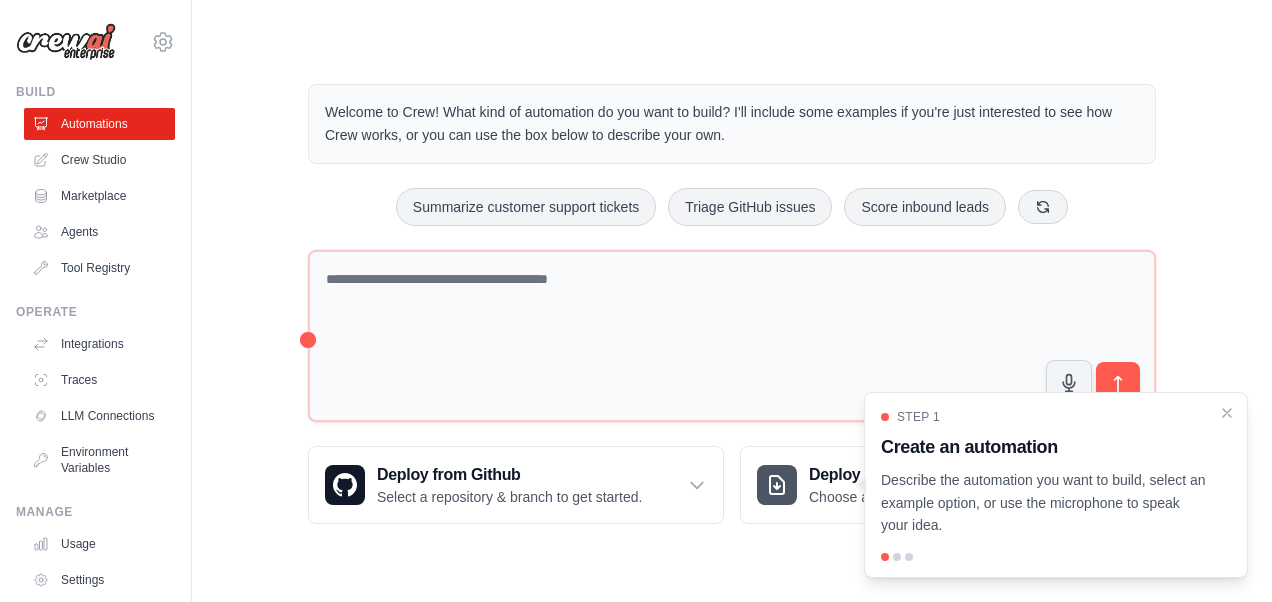 scroll, scrollTop: 0, scrollLeft: 0, axis: both 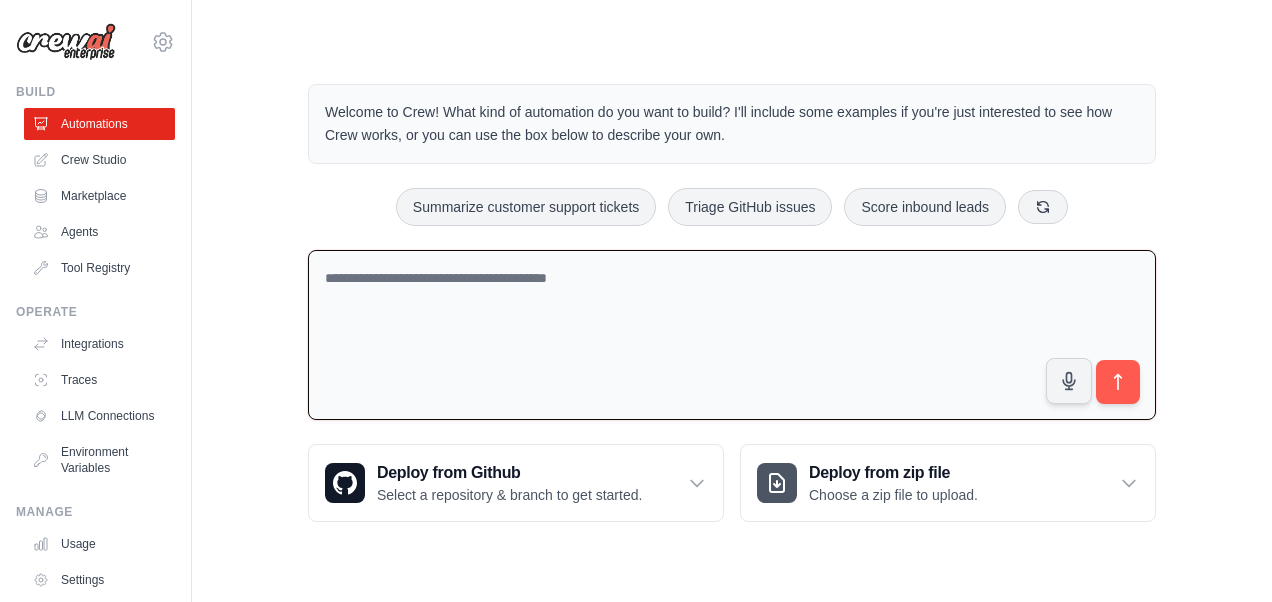 click at bounding box center [732, 335] 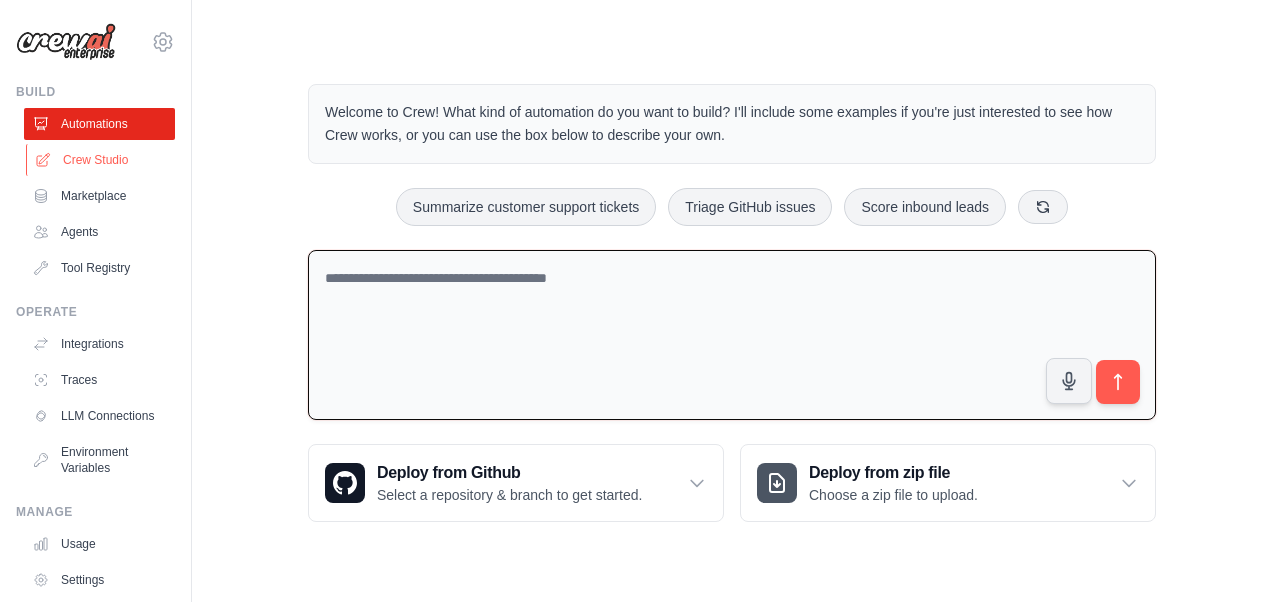 click on "Crew Studio" at bounding box center [101, 160] 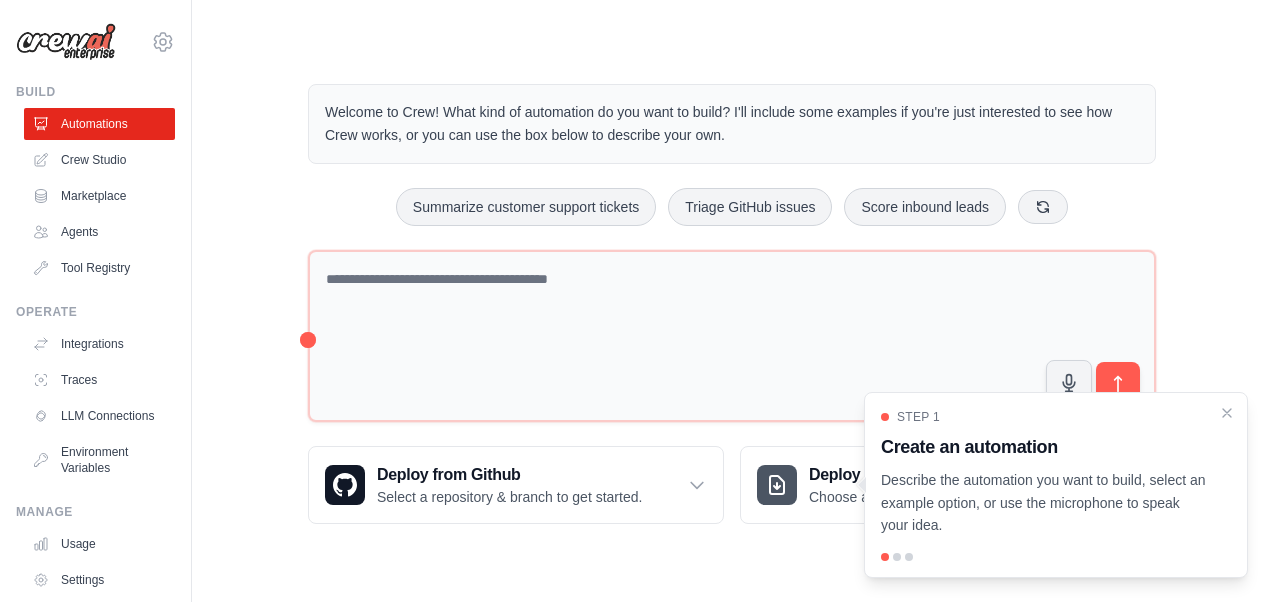 scroll, scrollTop: 0, scrollLeft: 0, axis: both 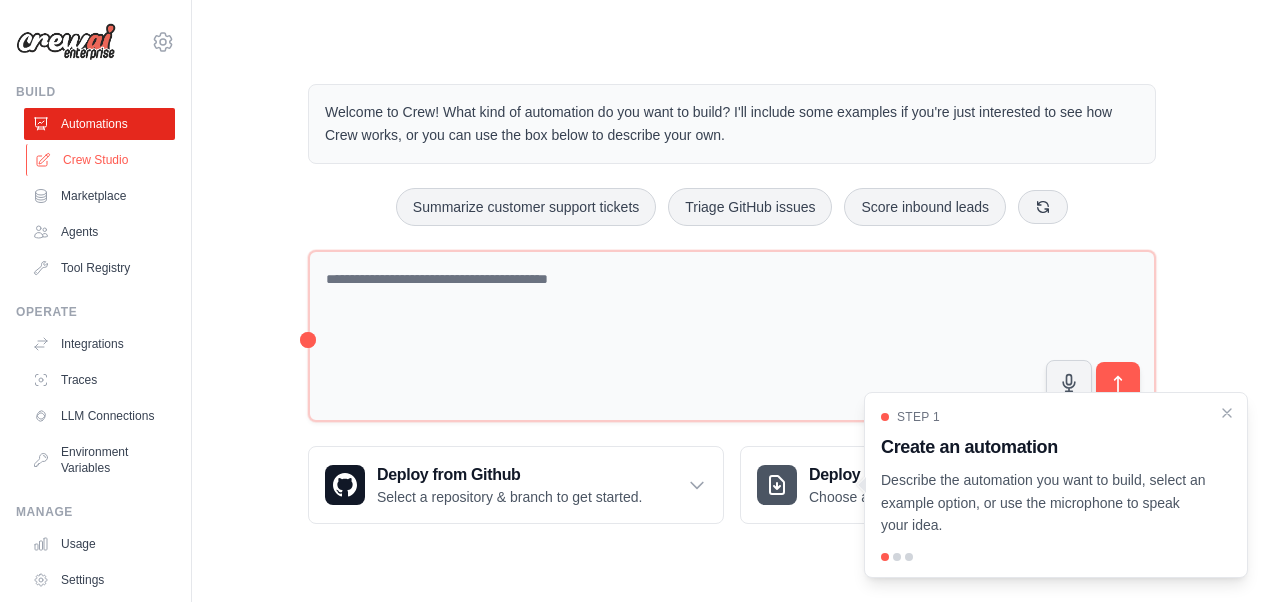 click on "Crew Studio" at bounding box center (101, 160) 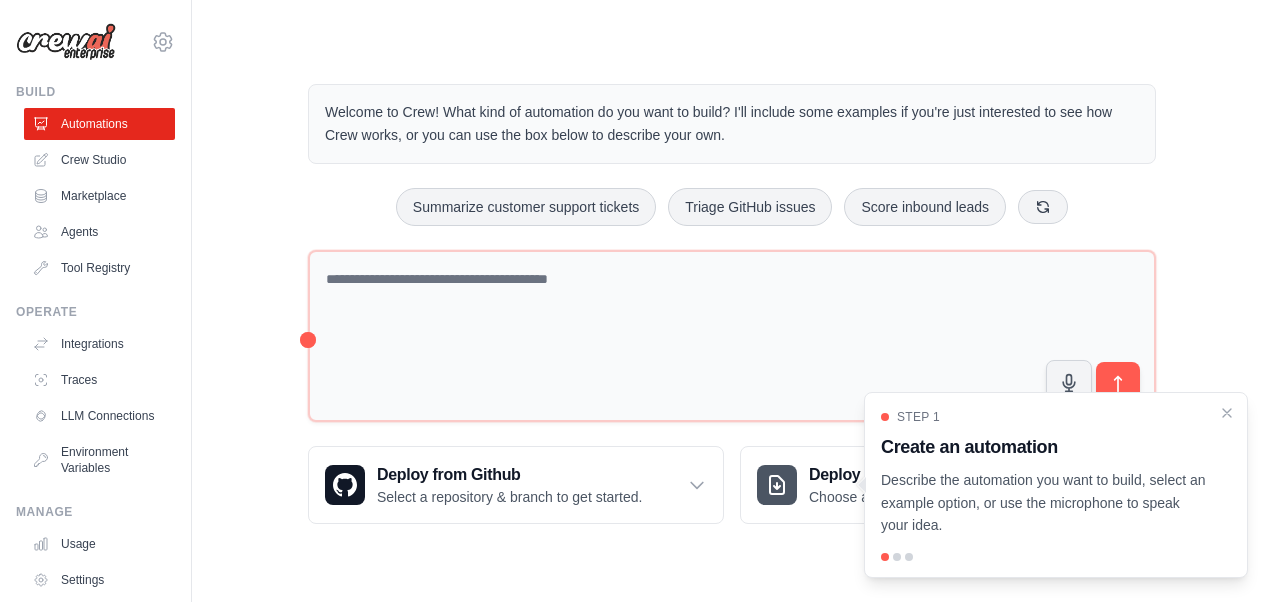 scroll, scrollTop: 0, scrollLeft: 0, axis: both 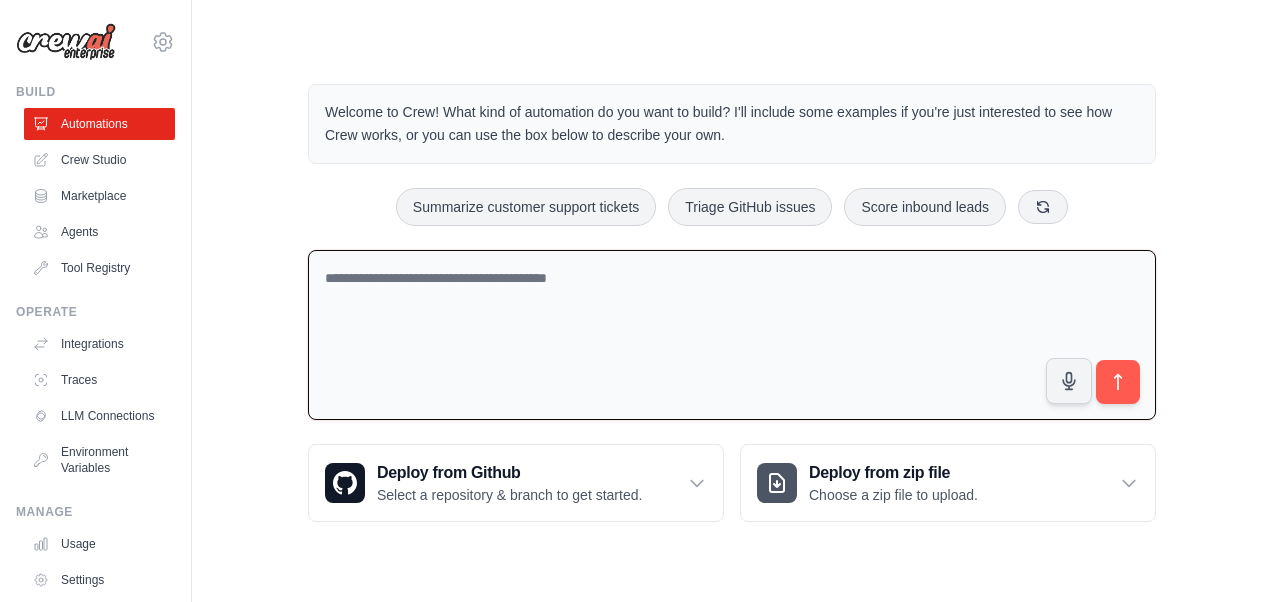 click at bounding box center (732, 335) 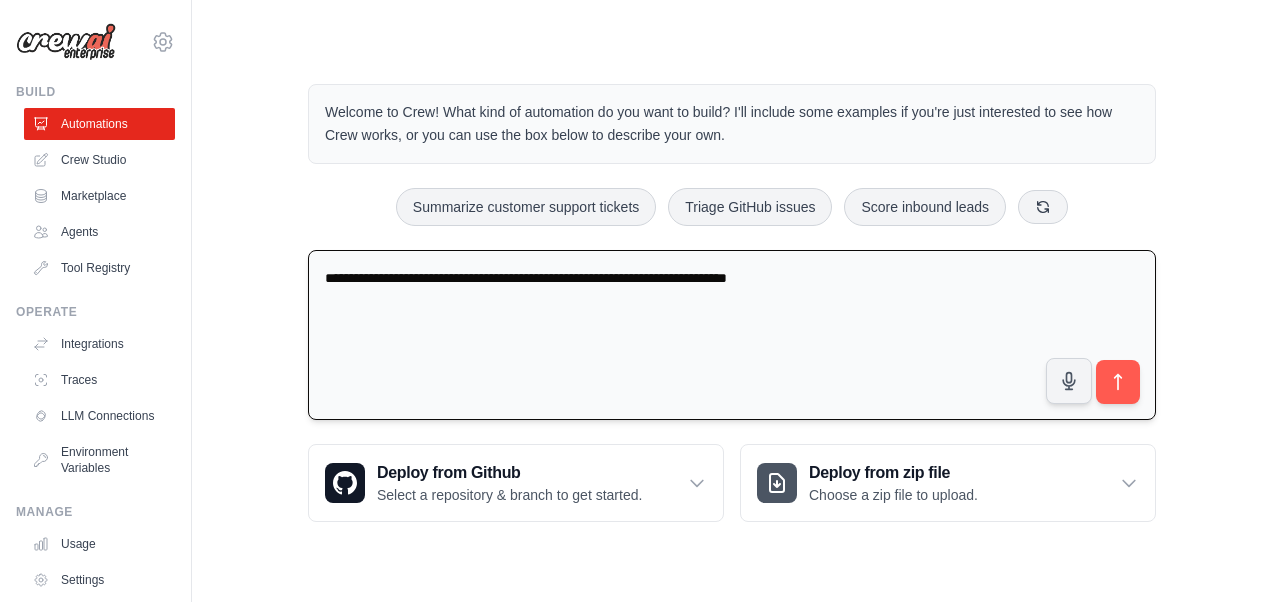 type on "**********" 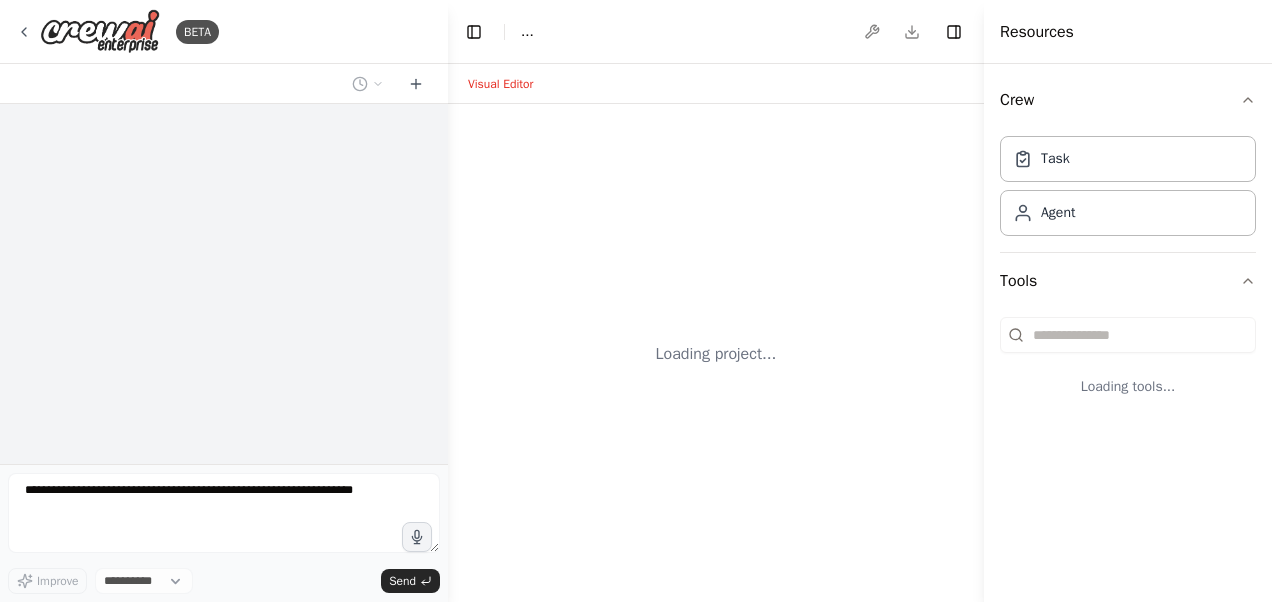 scroll, scrollTop: 0, scrollLeft: 0, axis: both 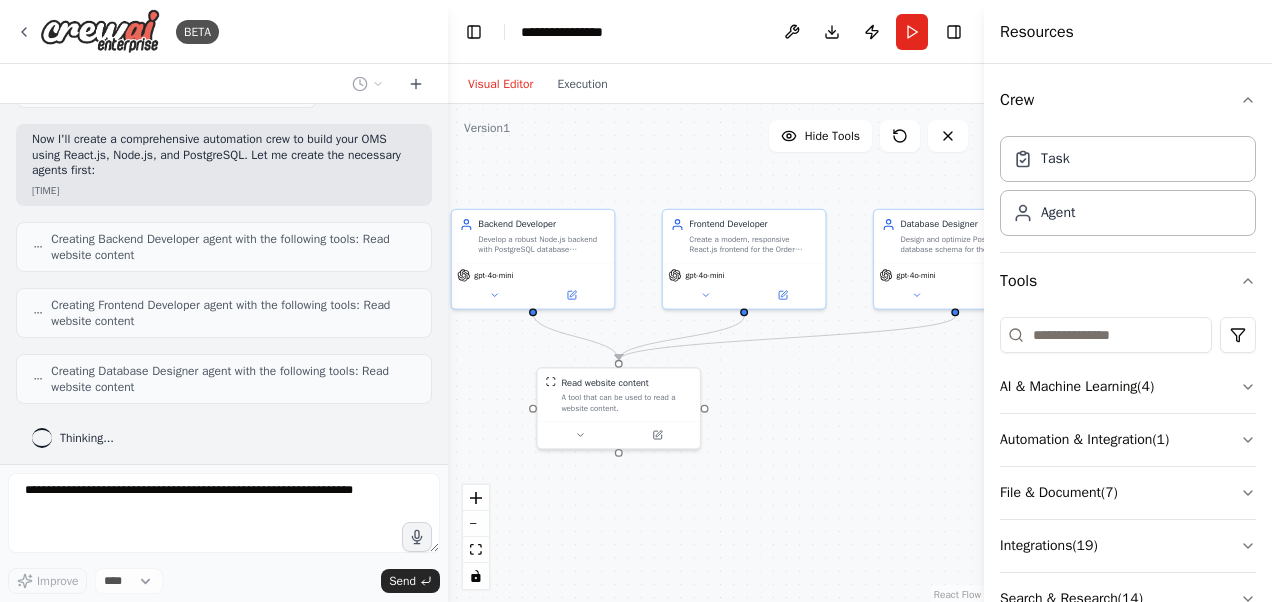 drag, startPoint x: 680, startPoint y: 491, endPoint x: 474, endPoint y: 474, distance: 206.70027 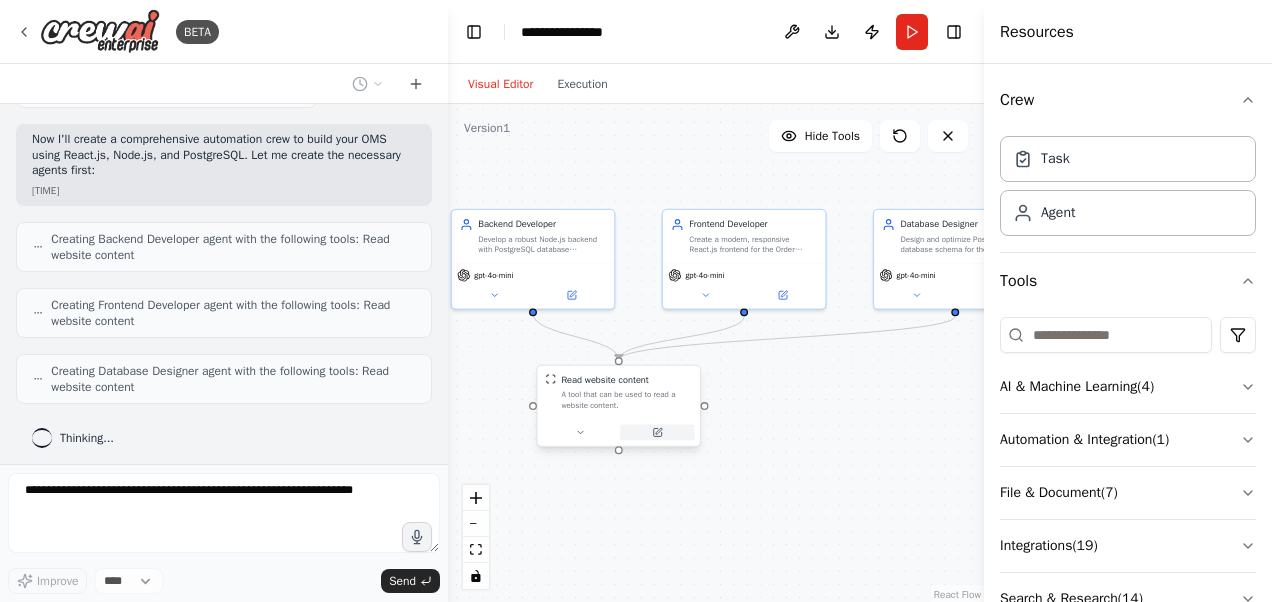 scroll, scrollTop: 560, scrollLeft: 0, axis: vertical 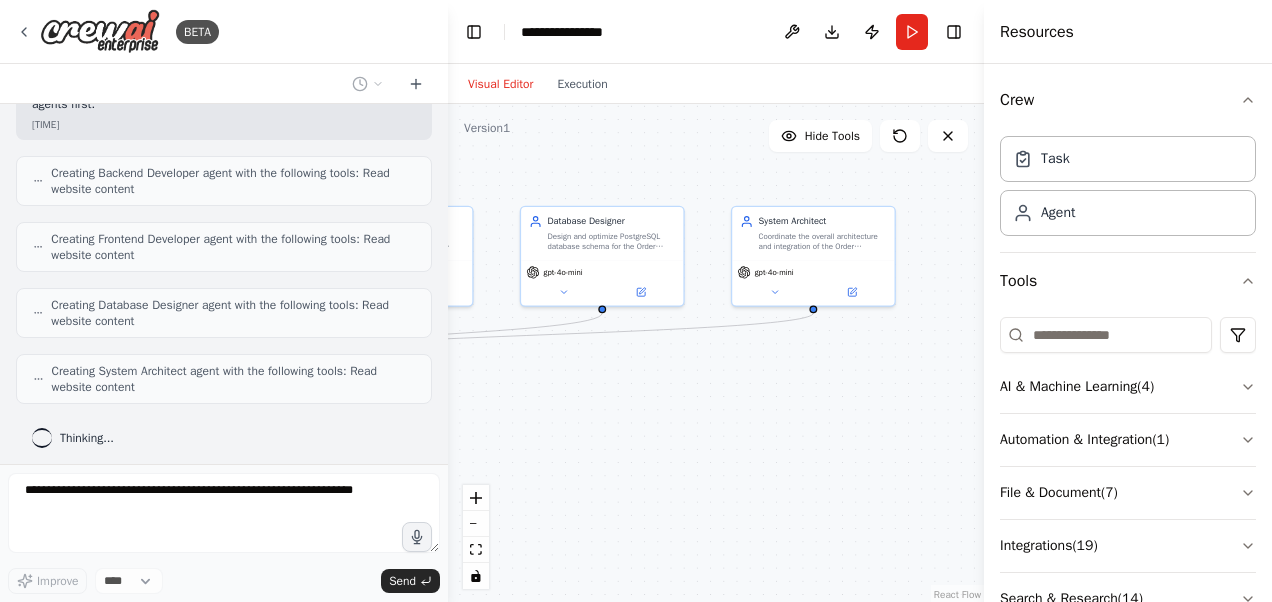 drag, startPoint x: 886, startPoint y: 434, endPoint x: 509, endPoint y: 434, distance: 377 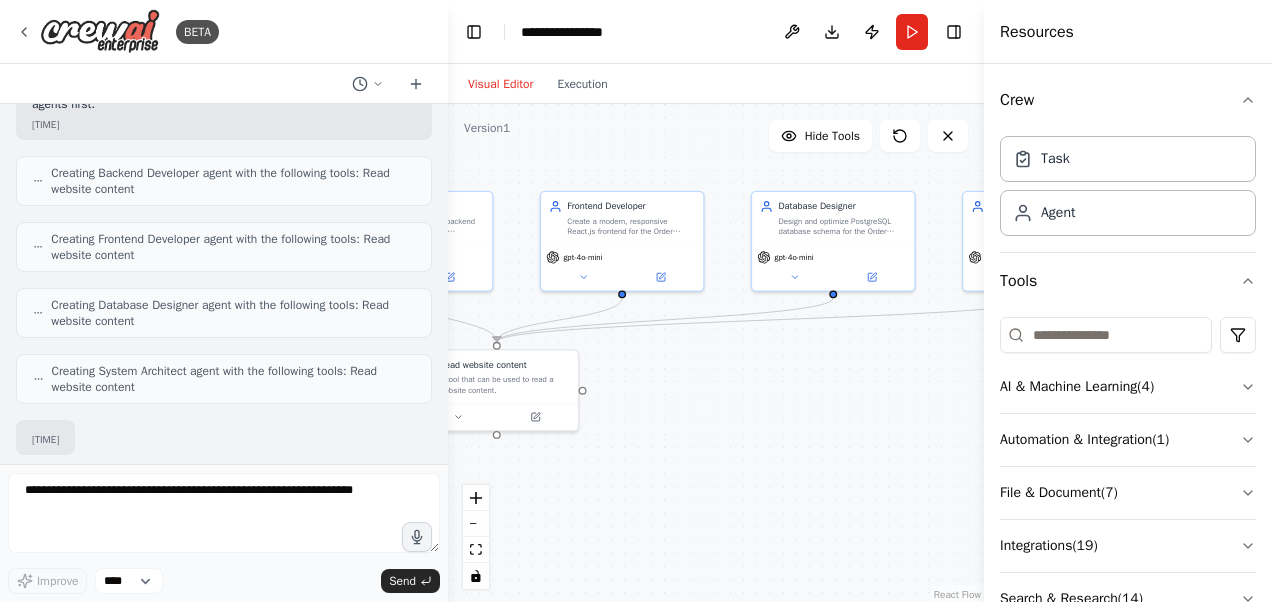 scroll, scrollTop: 676, scrollLeft: 0, axis: vertical 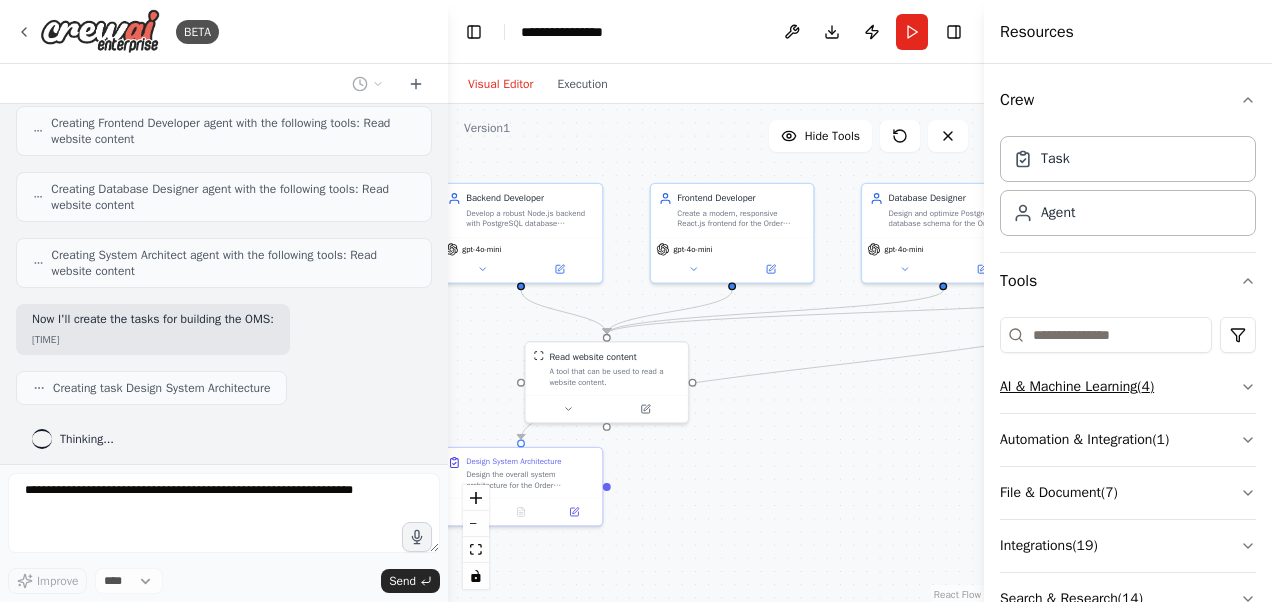 drag, startPoint x: 711, startPoint y: 422, endPoint x: 1086, endPoint y: 393, distance: 376.11966 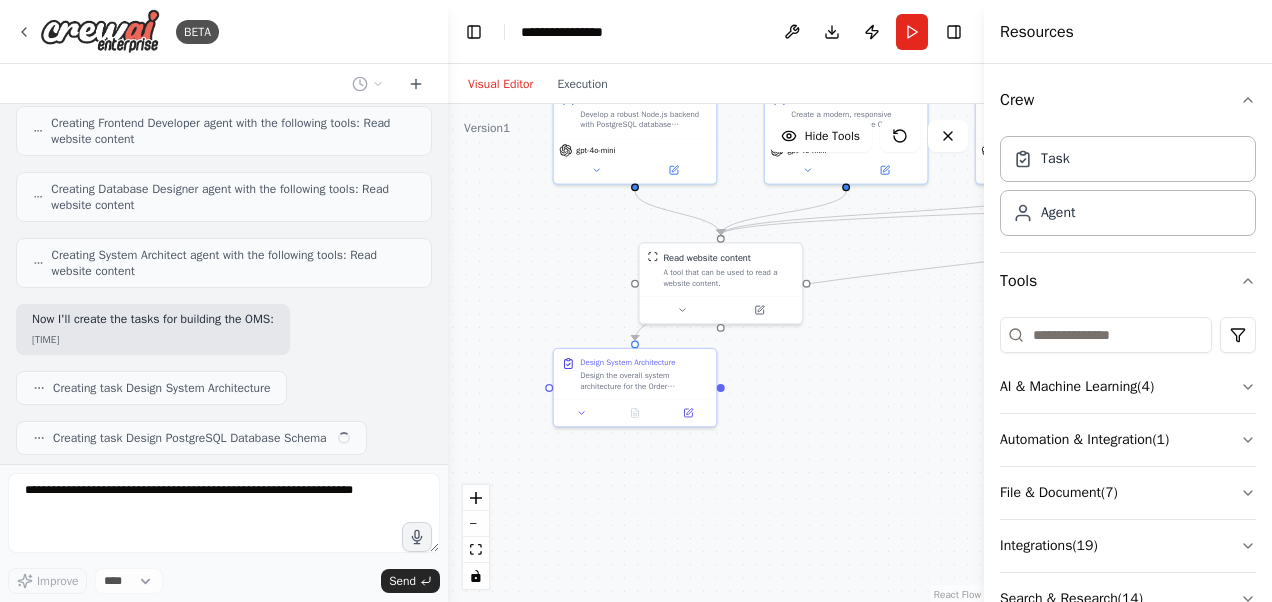 scroll, scrollTop: 725, scrollLeft: 0, axis: vertical 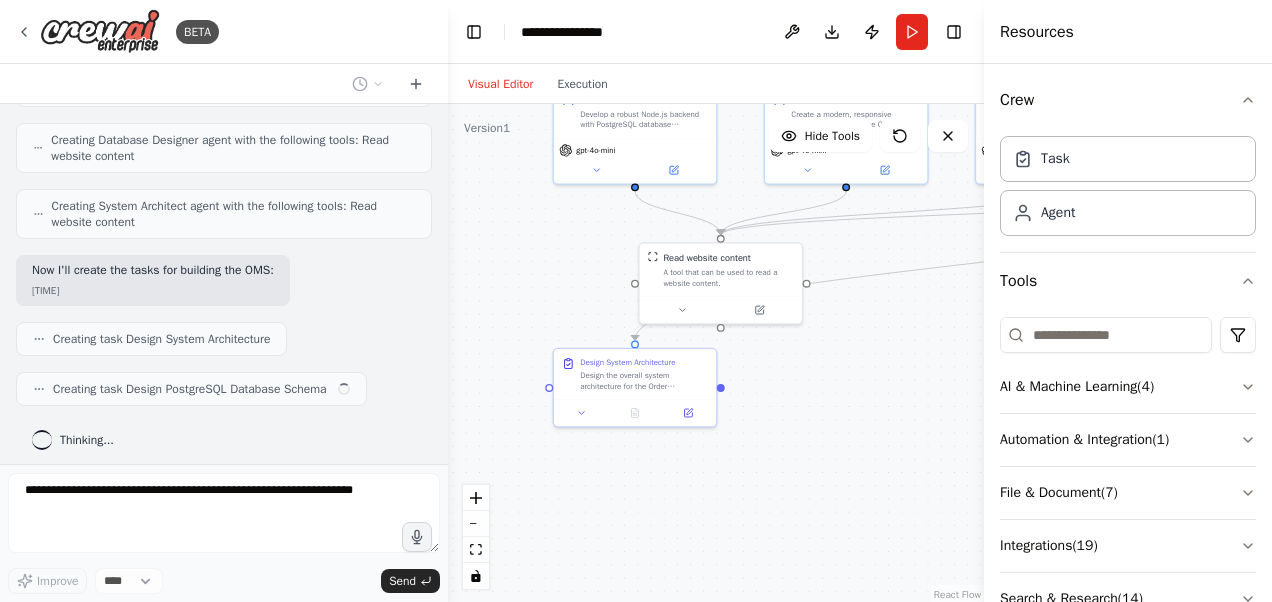 drag, startPoint x: 848, startPoint y: 447, endPoint x: 952, endPoint y: 351, distance: 141.53445 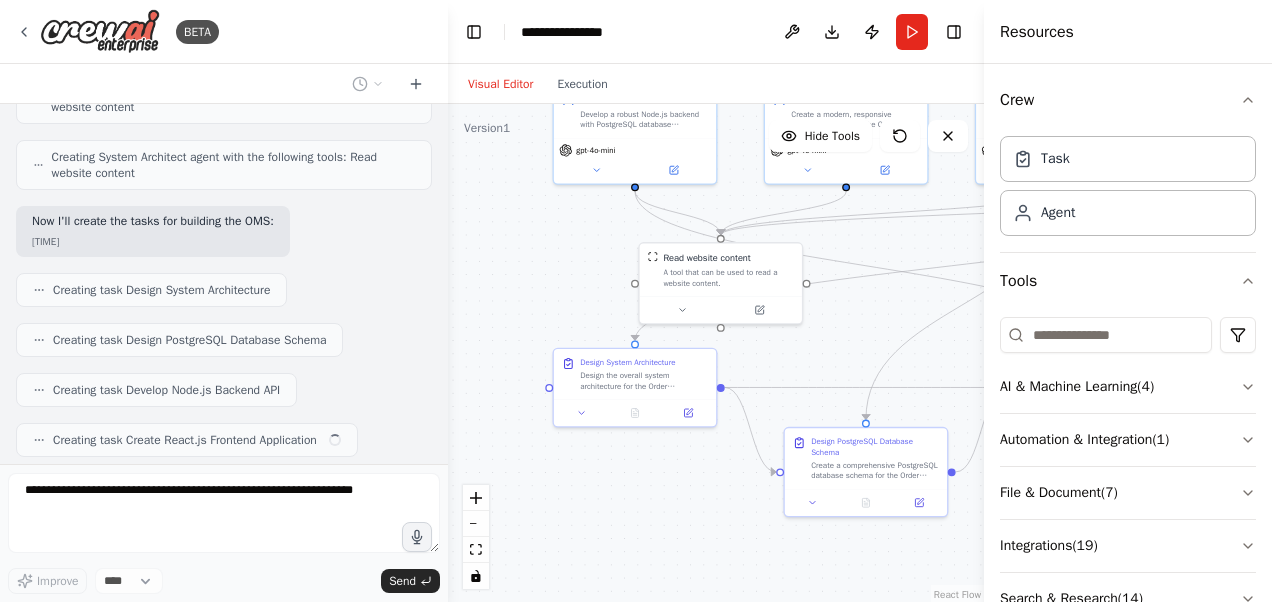 scroll, scrollTop: 824, scrollLeft: 0, axis: vertical 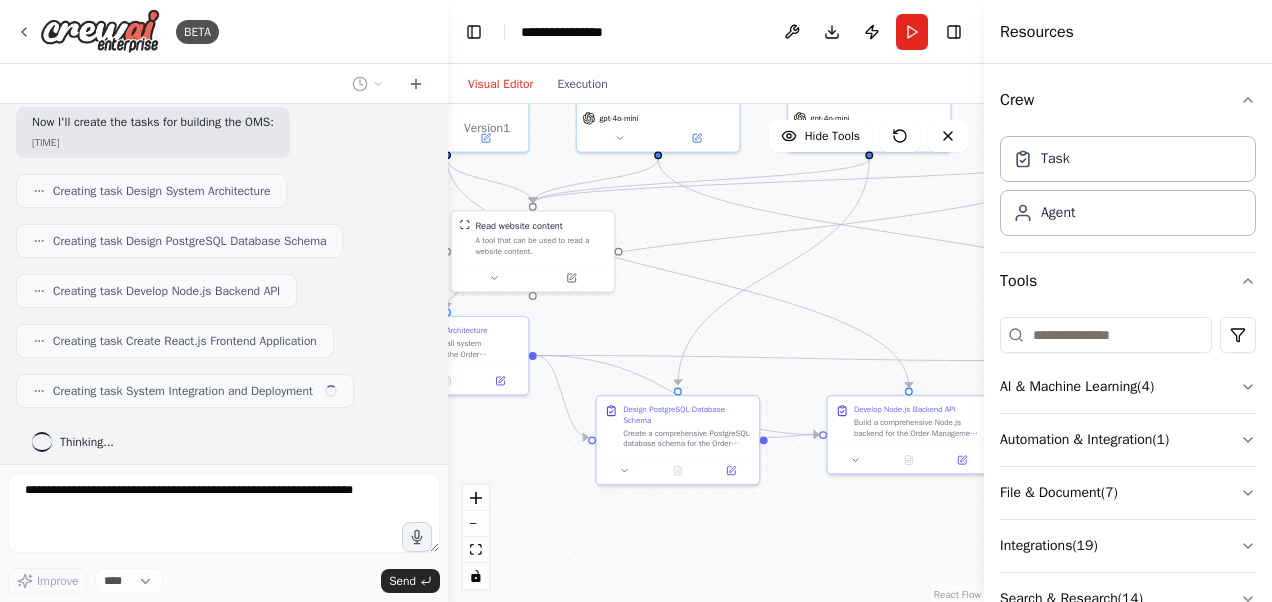 drag, startPoint x: 761, startPoint y: 512, endPoint x: 573, endPoint y: 478, distance: 191.04973 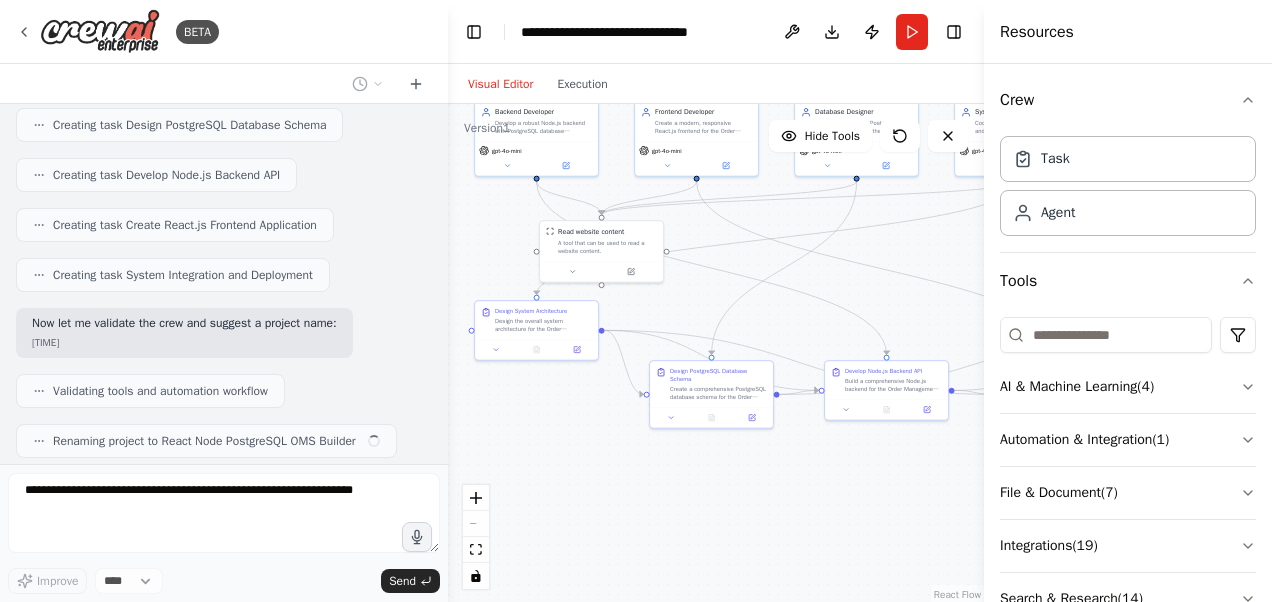 scroll, scrollTop: 1038, scrollLeft: 0, axis: vertical 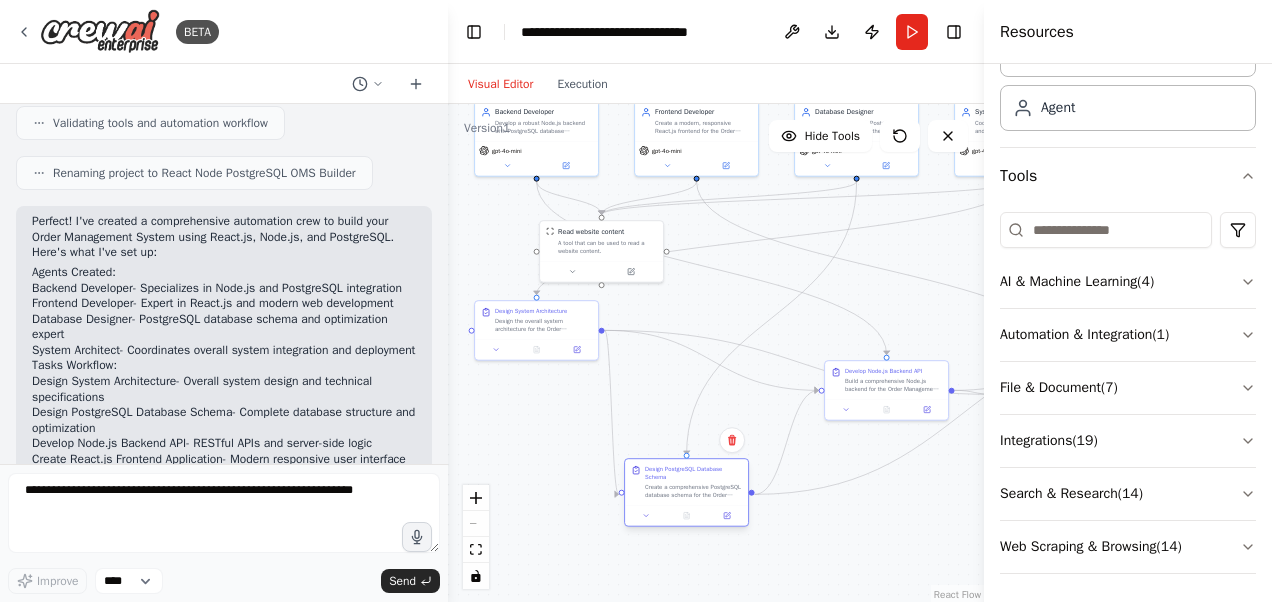 drag, startPoint x: 729, startPoint y: 383, endPoint x: 708, endPoint y: 488, distance: 107.07941 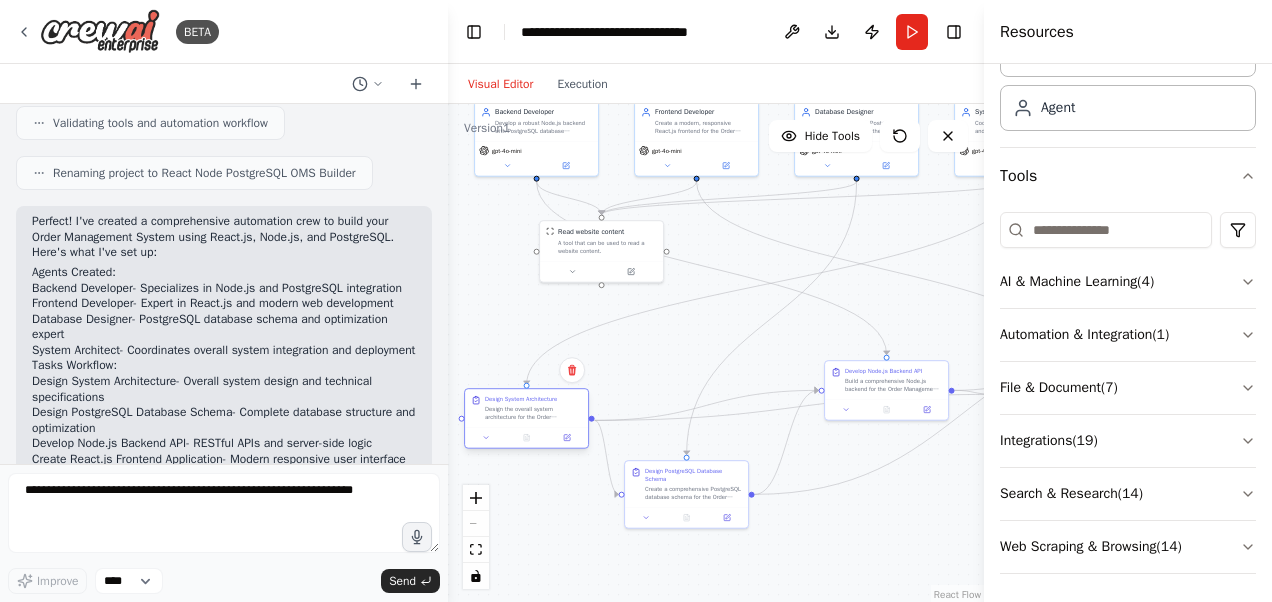 drag, startPoint x: 541, startPoint y: 322, endPoint x: 530, endPoint y: 420, distance: 98.61542 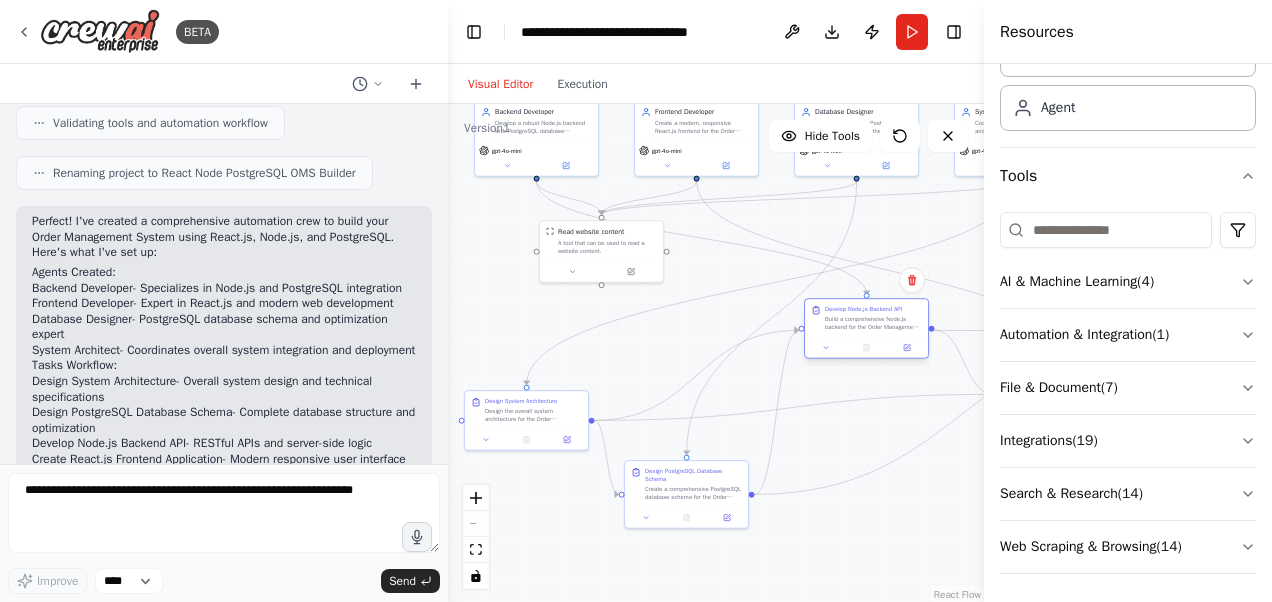 drag, startPoint x: 873, startPoint y: 383, endPoint x: 854, endPoint y: 323, distance: 62.936478 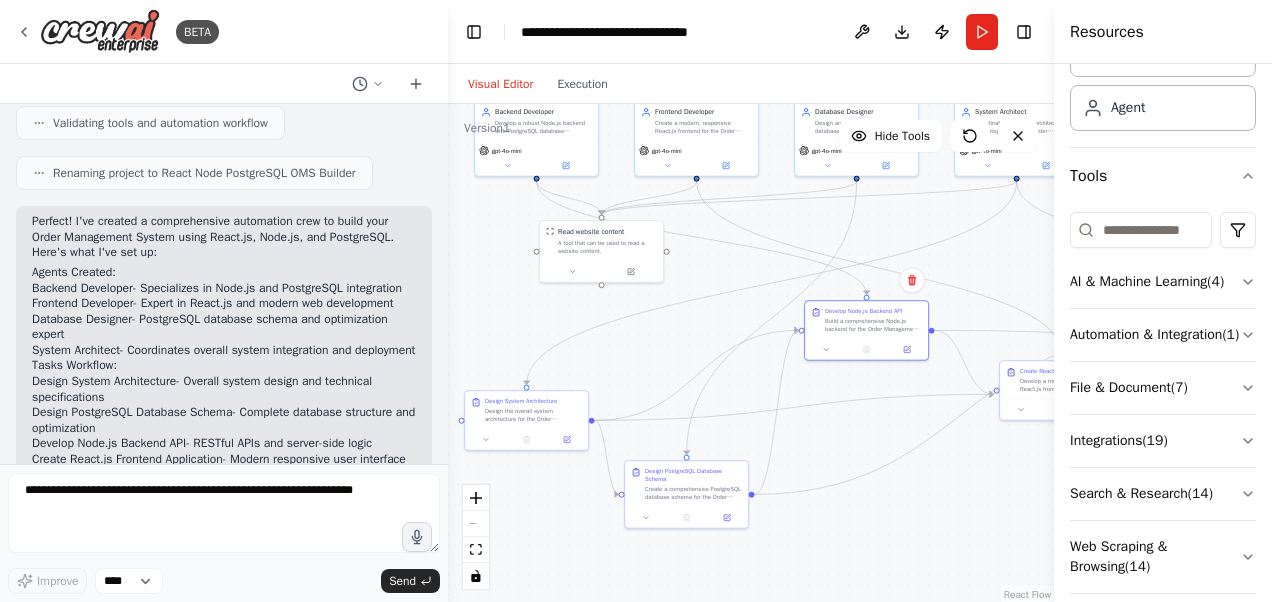 drag, startPoint x: 988, startPoint y: 187, endPoint x: 1058, endPoint y: 173, distance: 71.38628 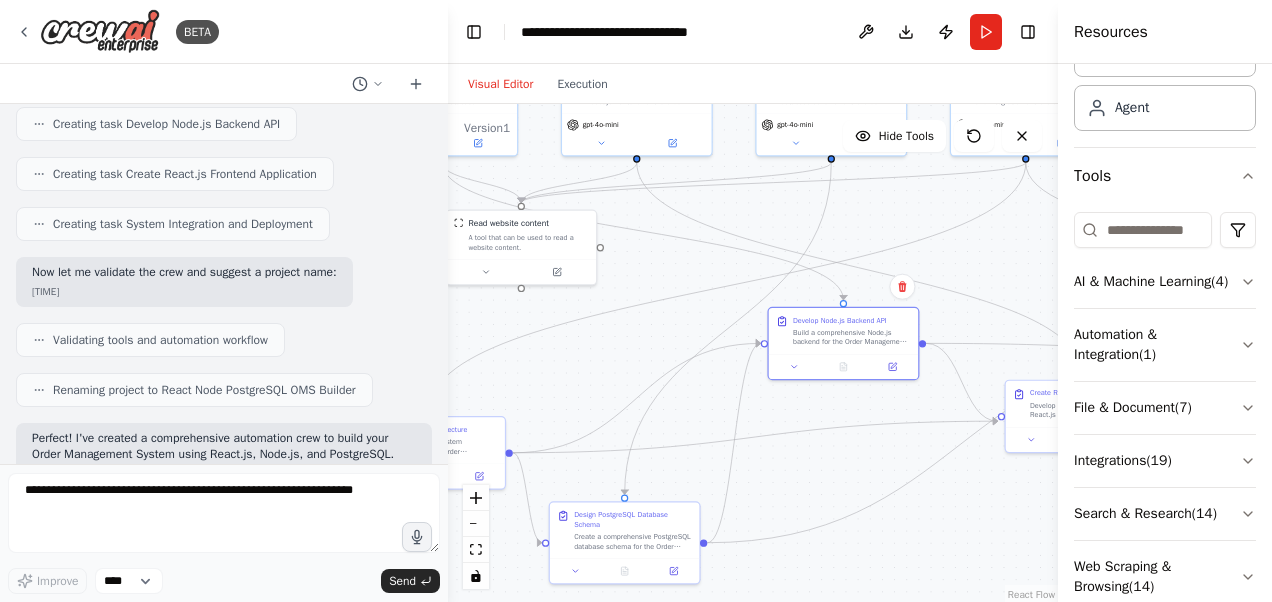 scroll, scrollTop: 994, scrollLeft: 0, axis: vertical 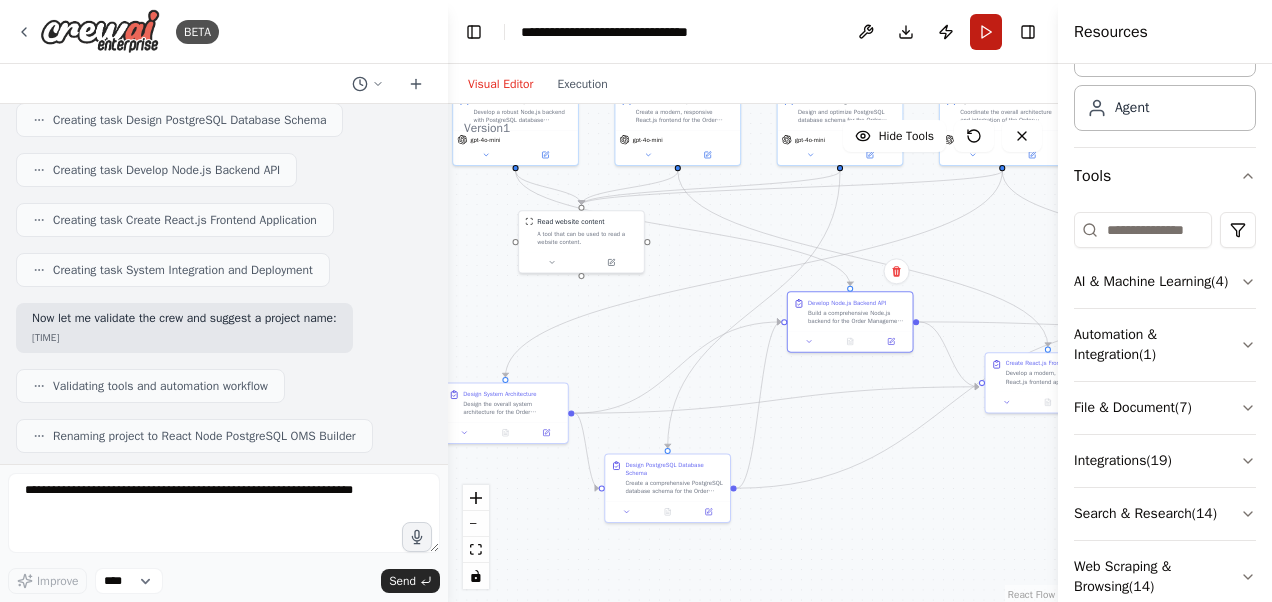 click on "Run" at bounding box center (986, 32) 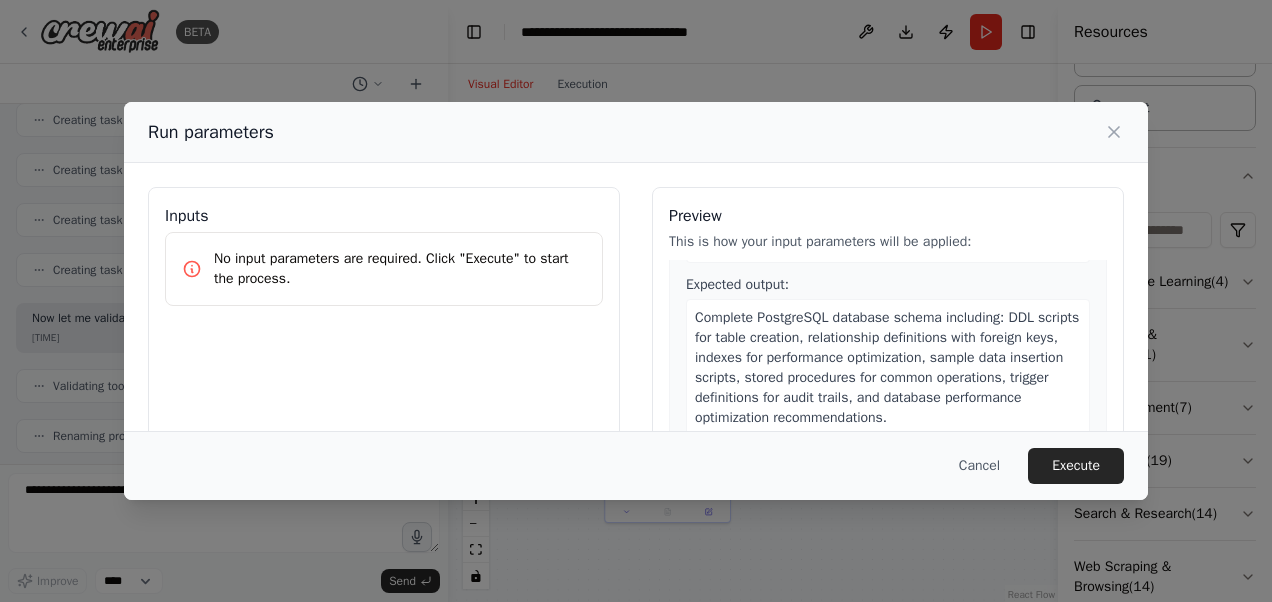 scroll, scrollTop: 656, scrollLeft: 0, axis: vertical 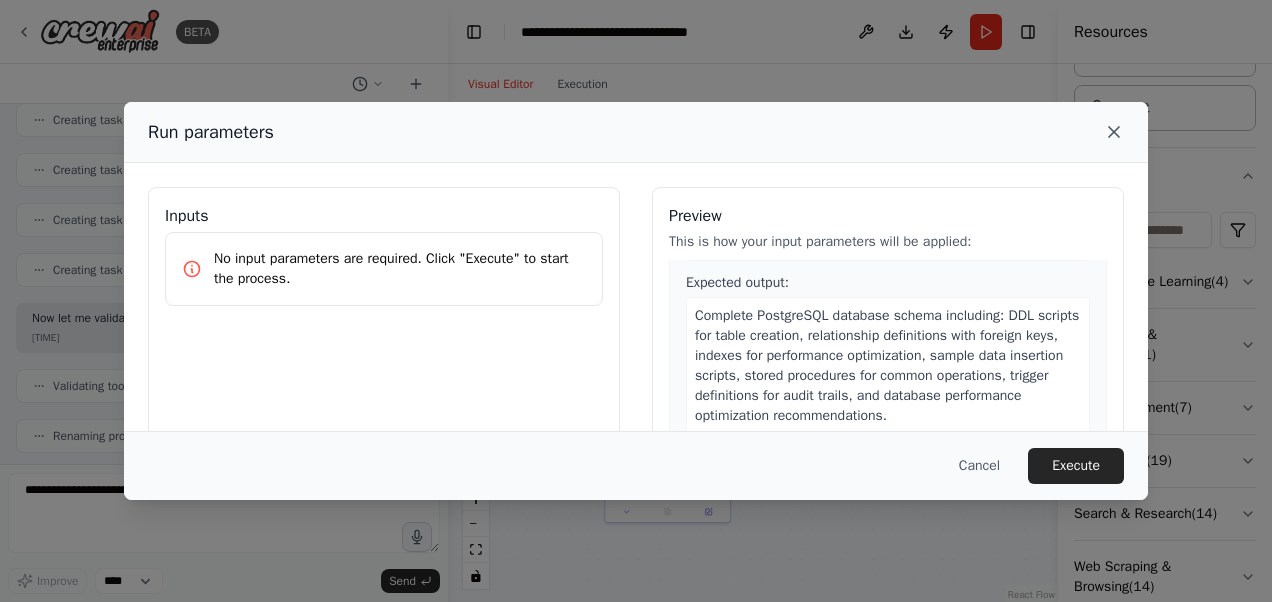 click 